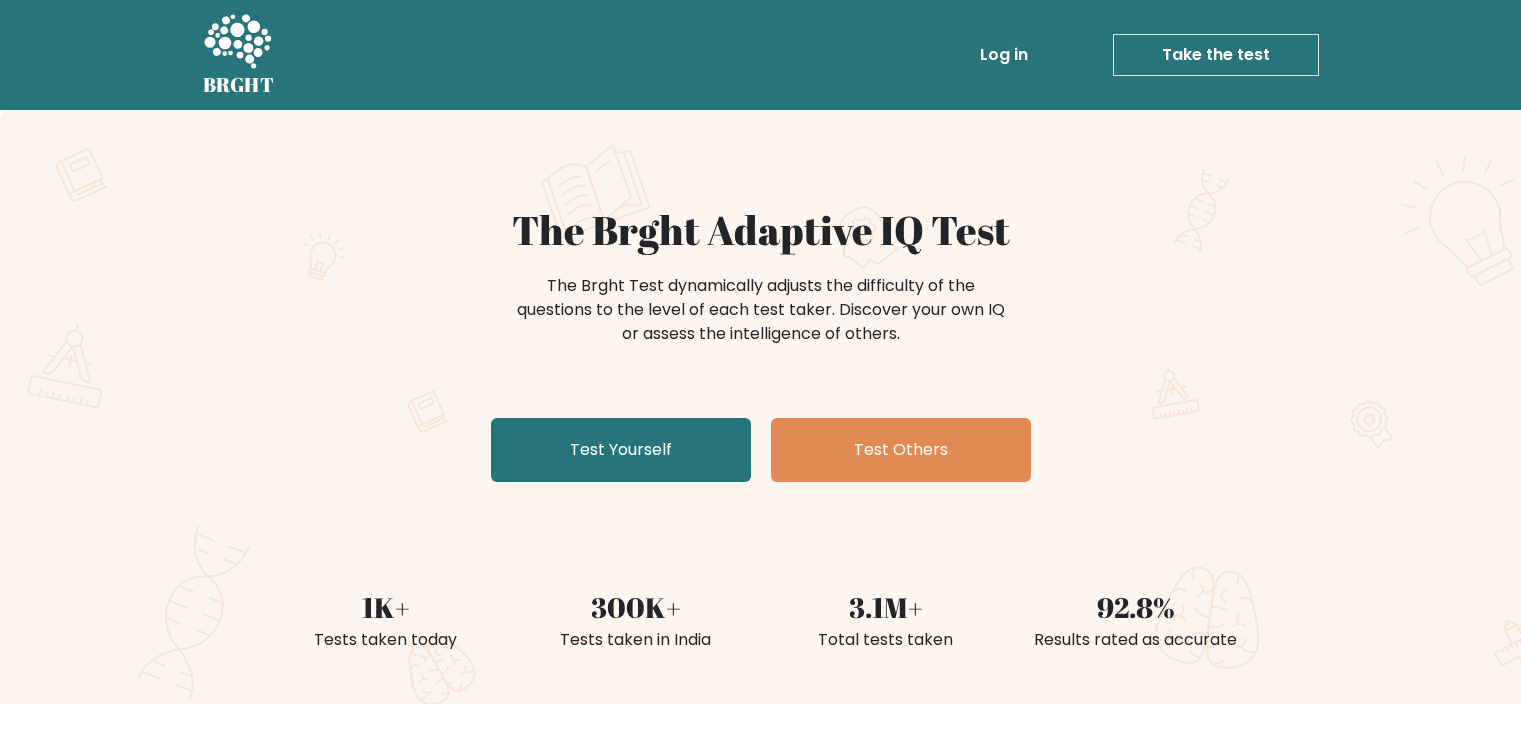 scroll, scrollTop: 0, scrollLeft: 0, axis: both 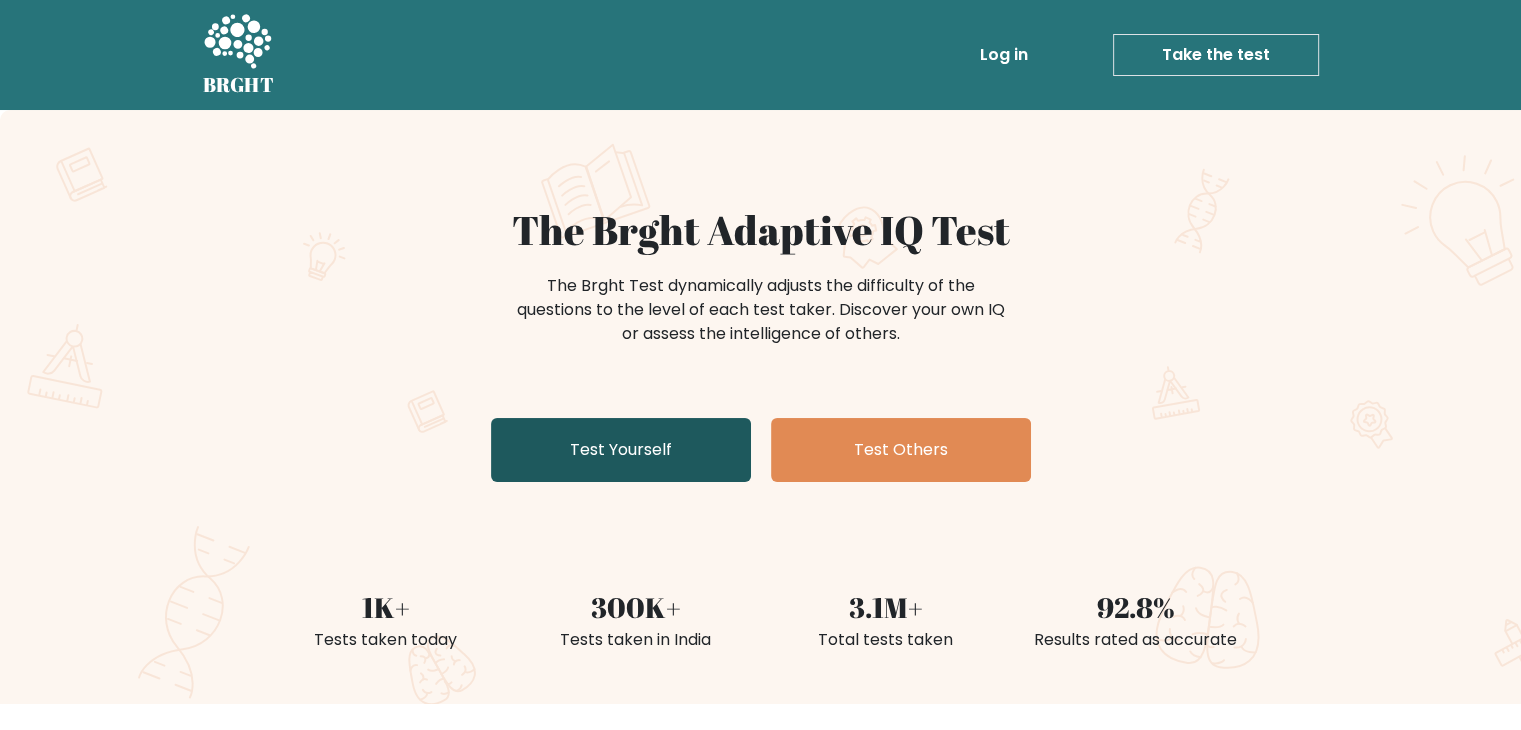 click on "Test Yourself" at bounding box center [621, 450] 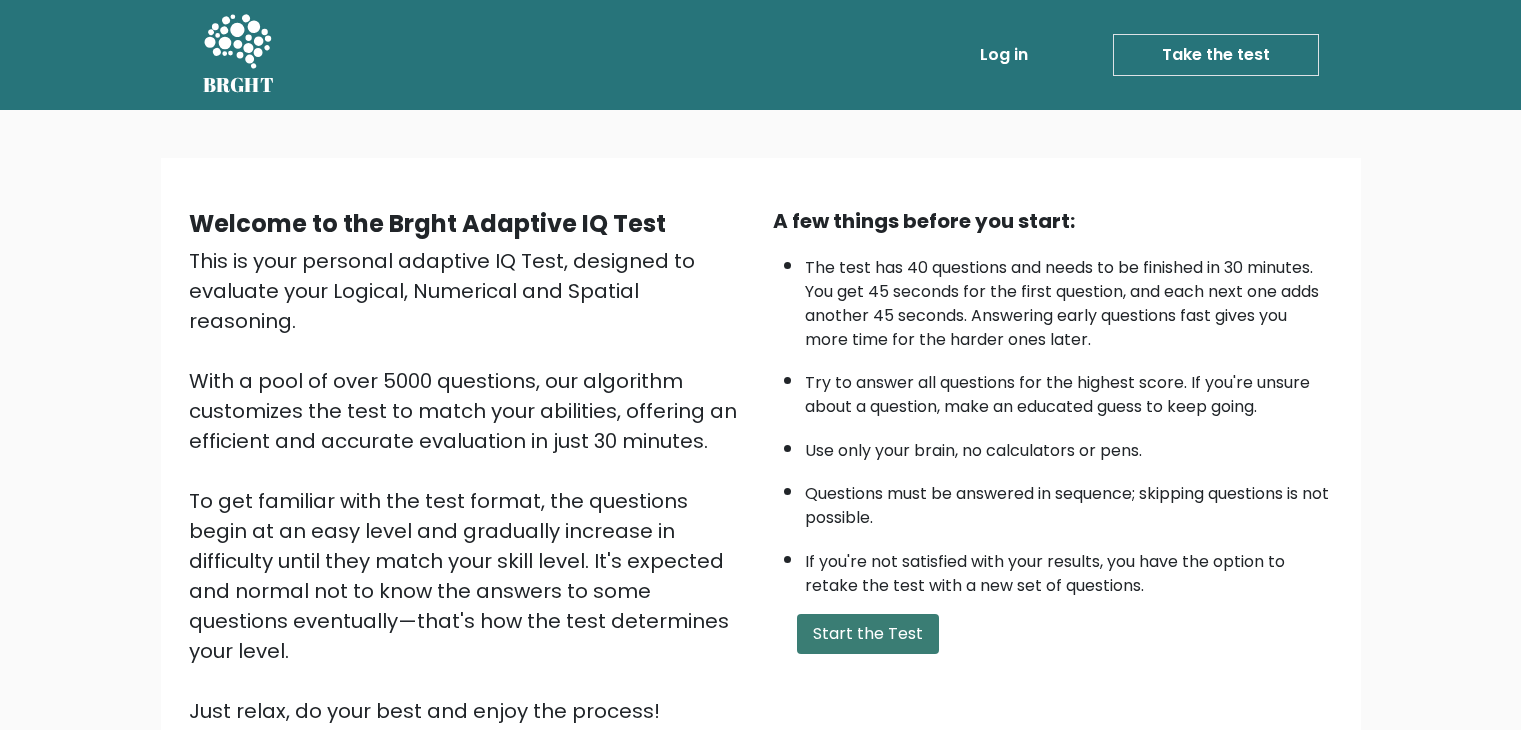 scroll, scrollTop: 0, scrollLeft: 0, axis: both 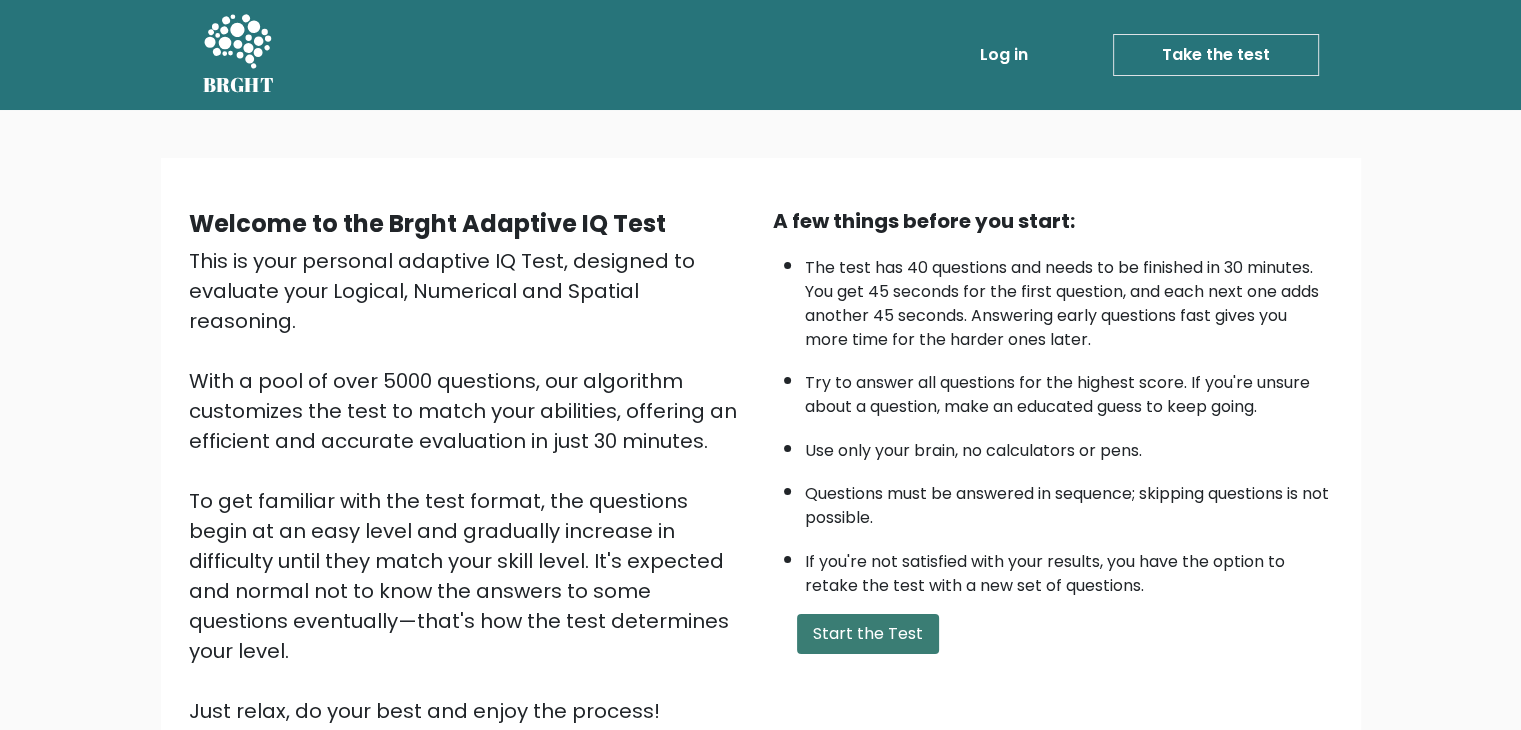 click on "Start the Test" at bounding box center (868, 634) 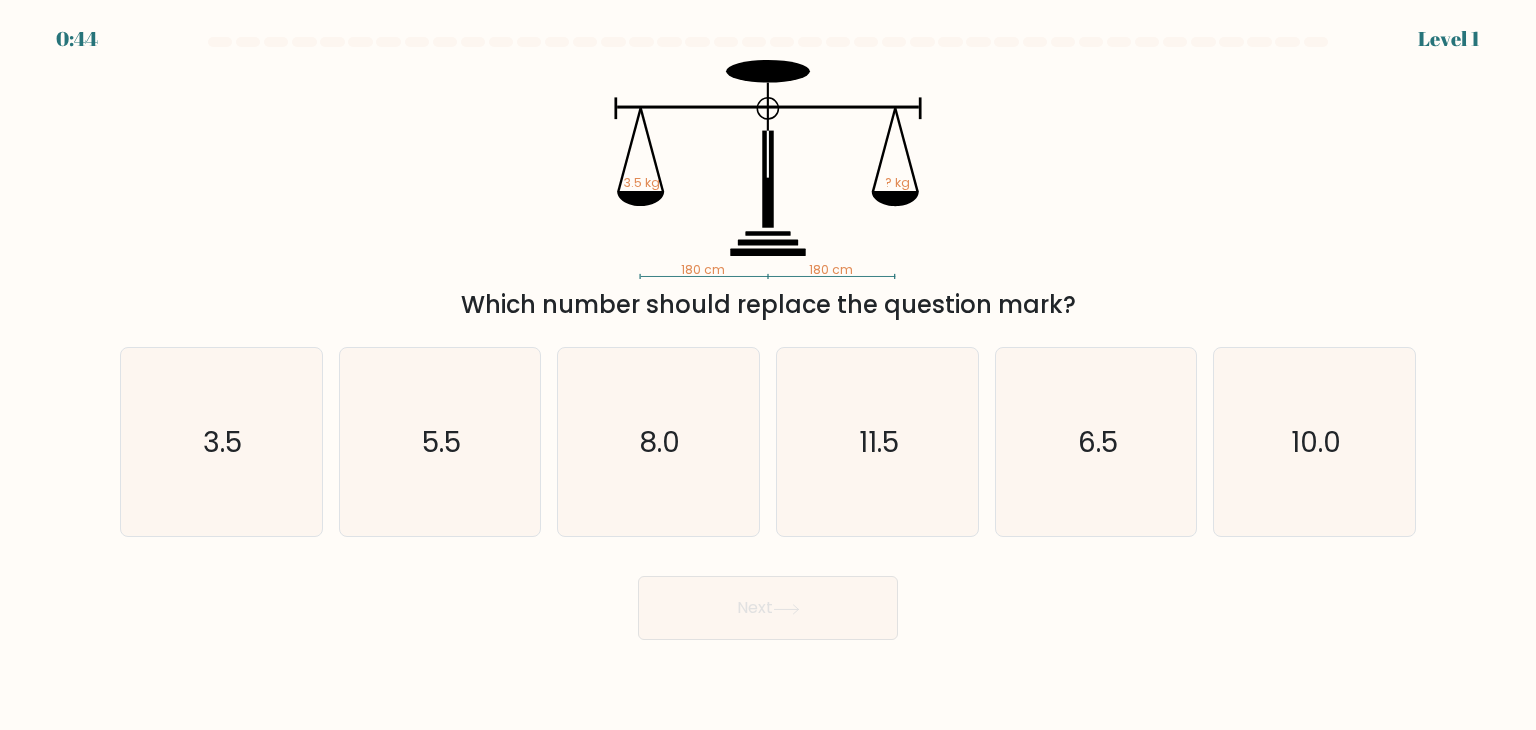 scroll, scrollTop: 0, scrollLeft: 0, axis: both 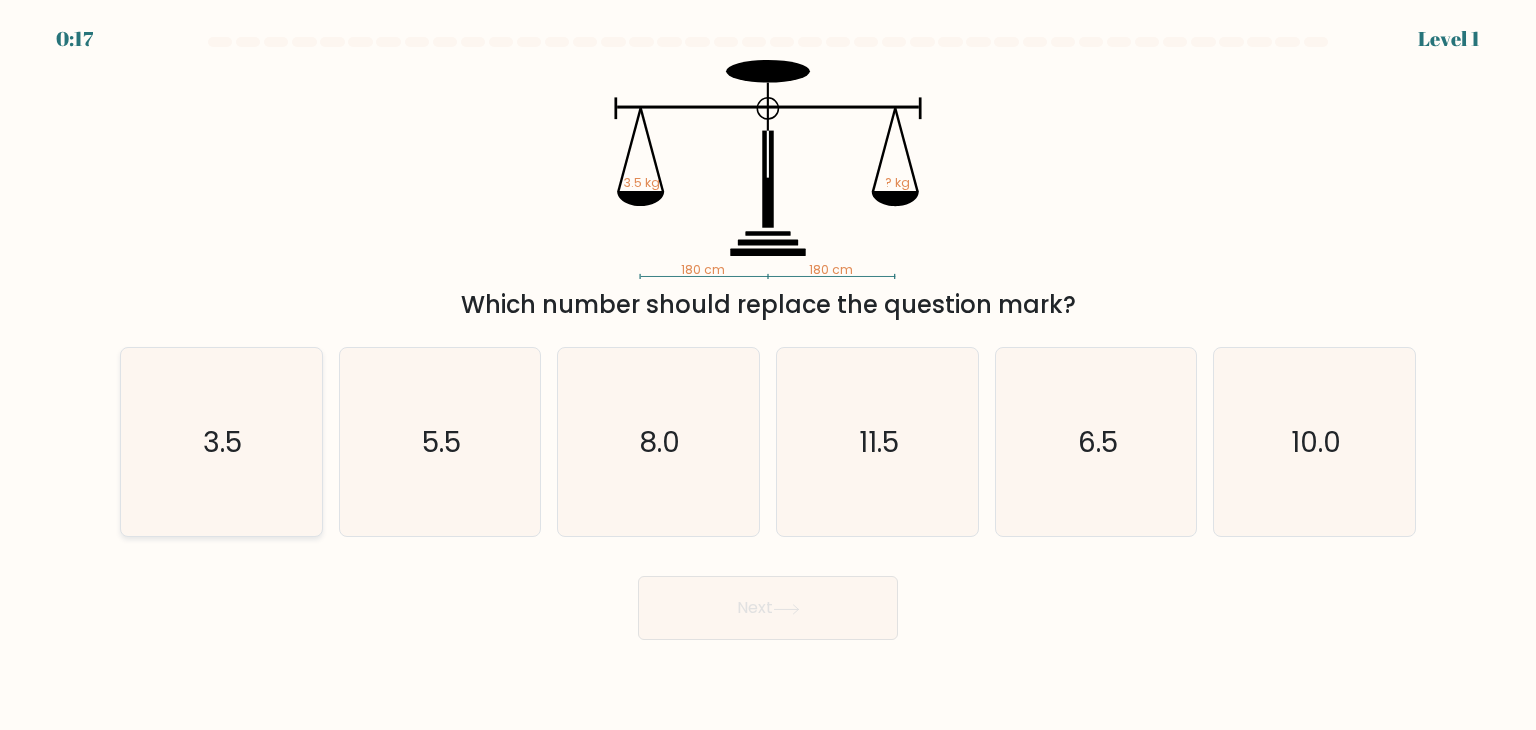 click on "3.5" at bounding box center [223, 442] 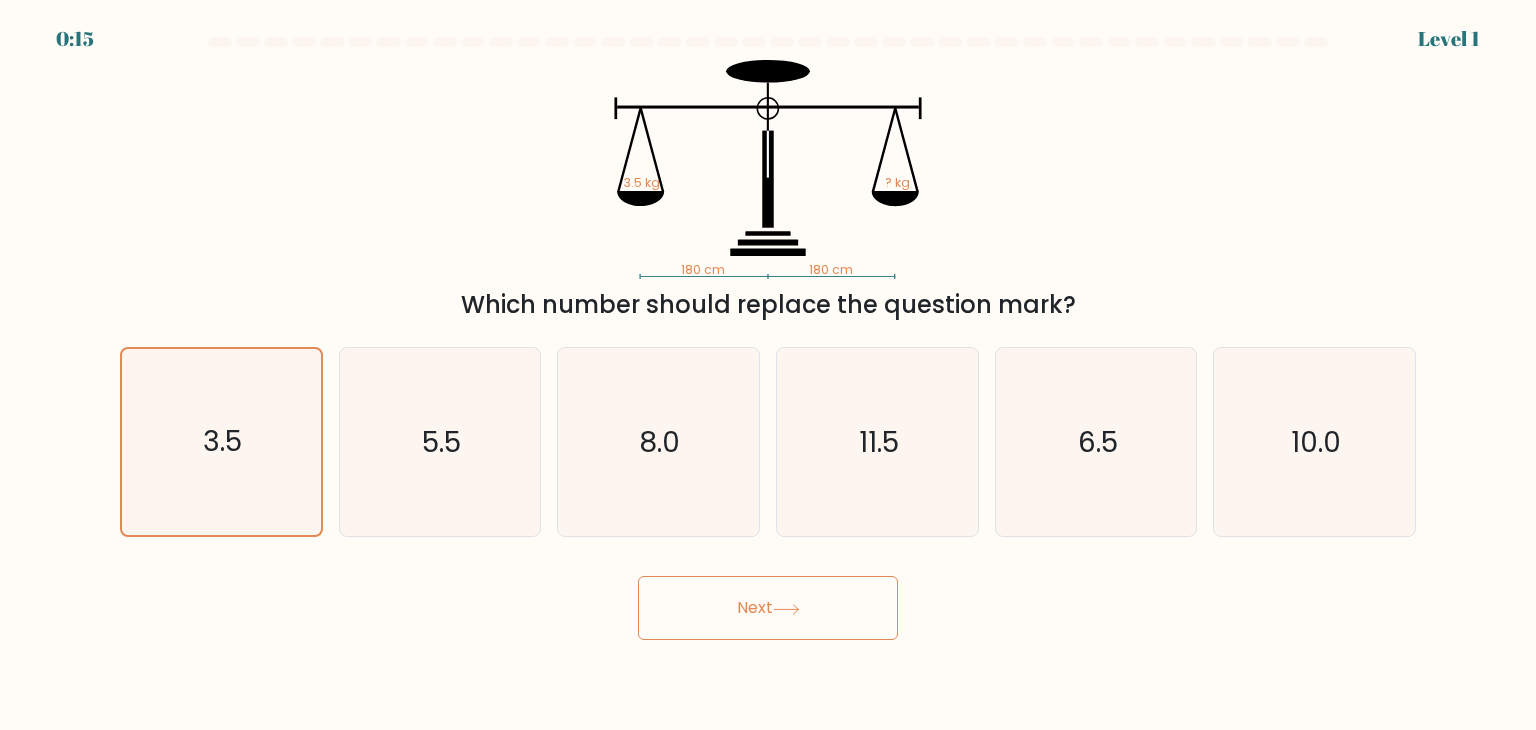 click on "Next" at bounding box center [768, 608] 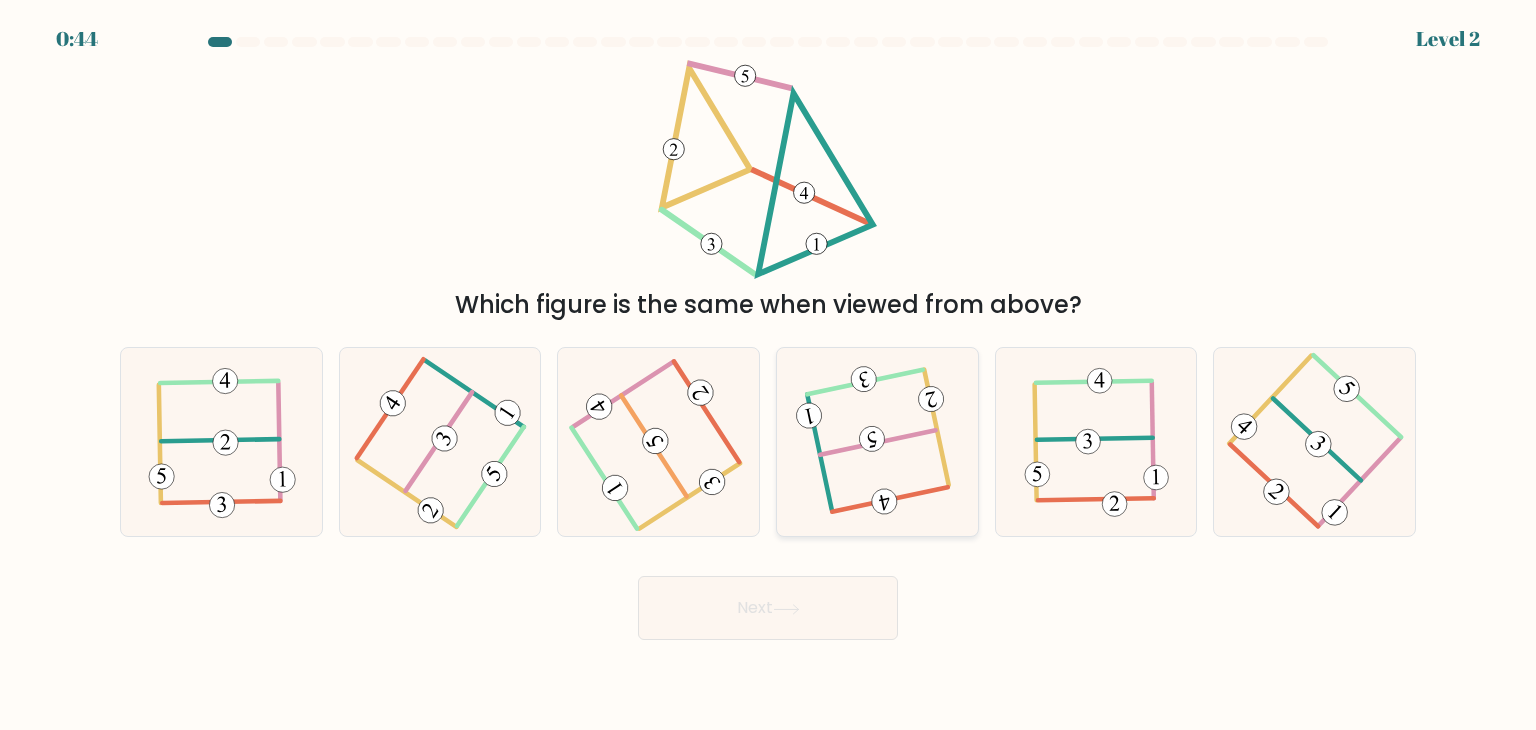 click at bounding box center [877, 442] 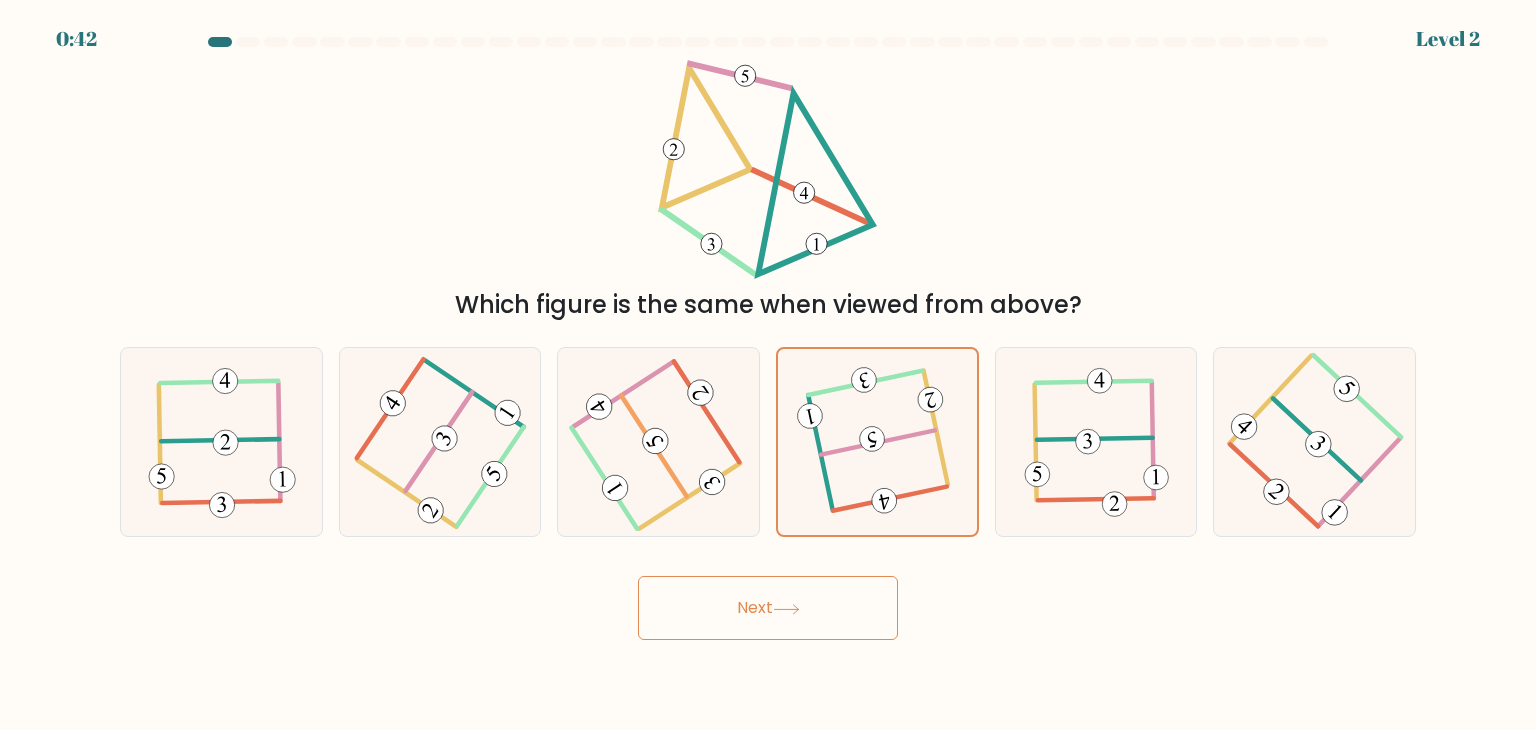 click on "Next" at bounding box center [768, 608] 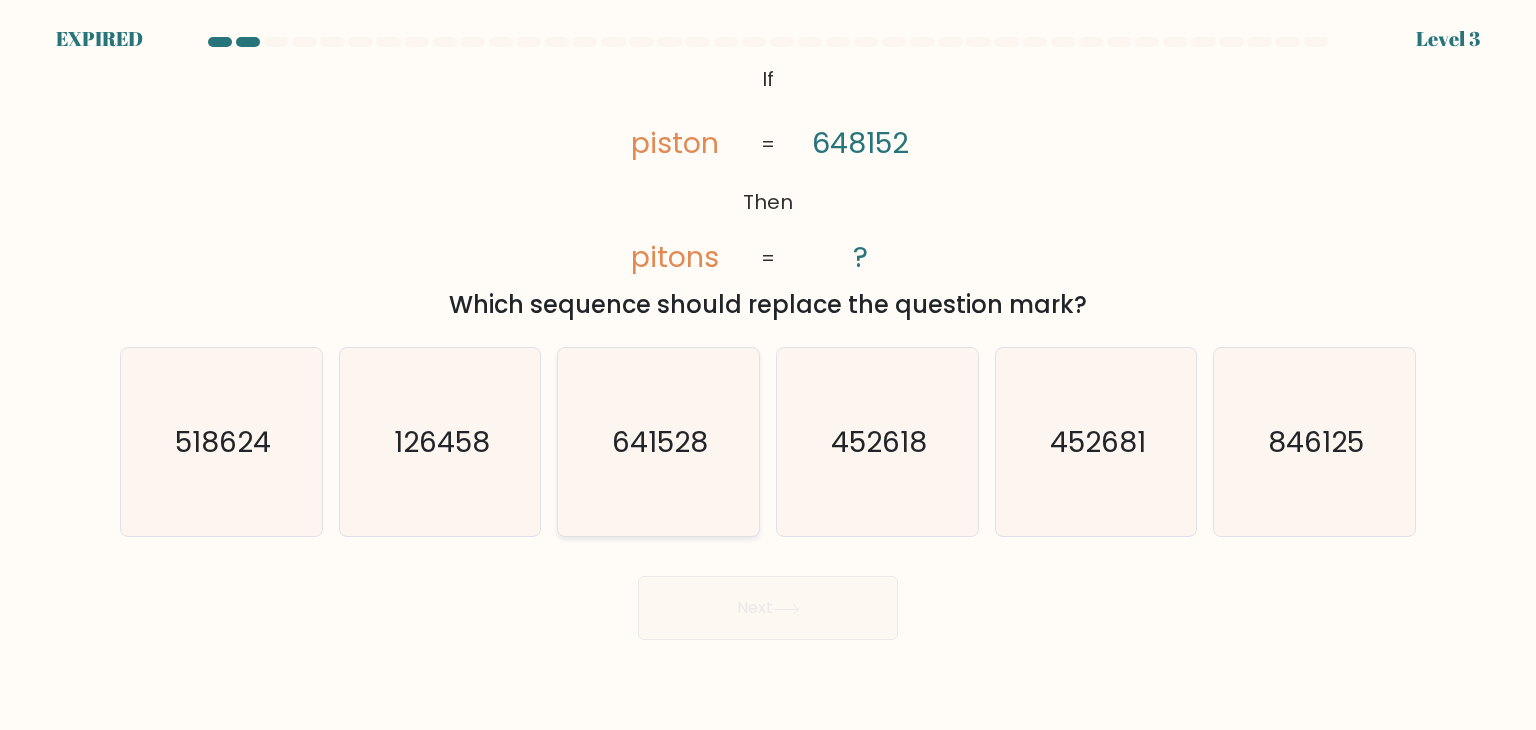 click on "641528" at bounding box center (661, 442) 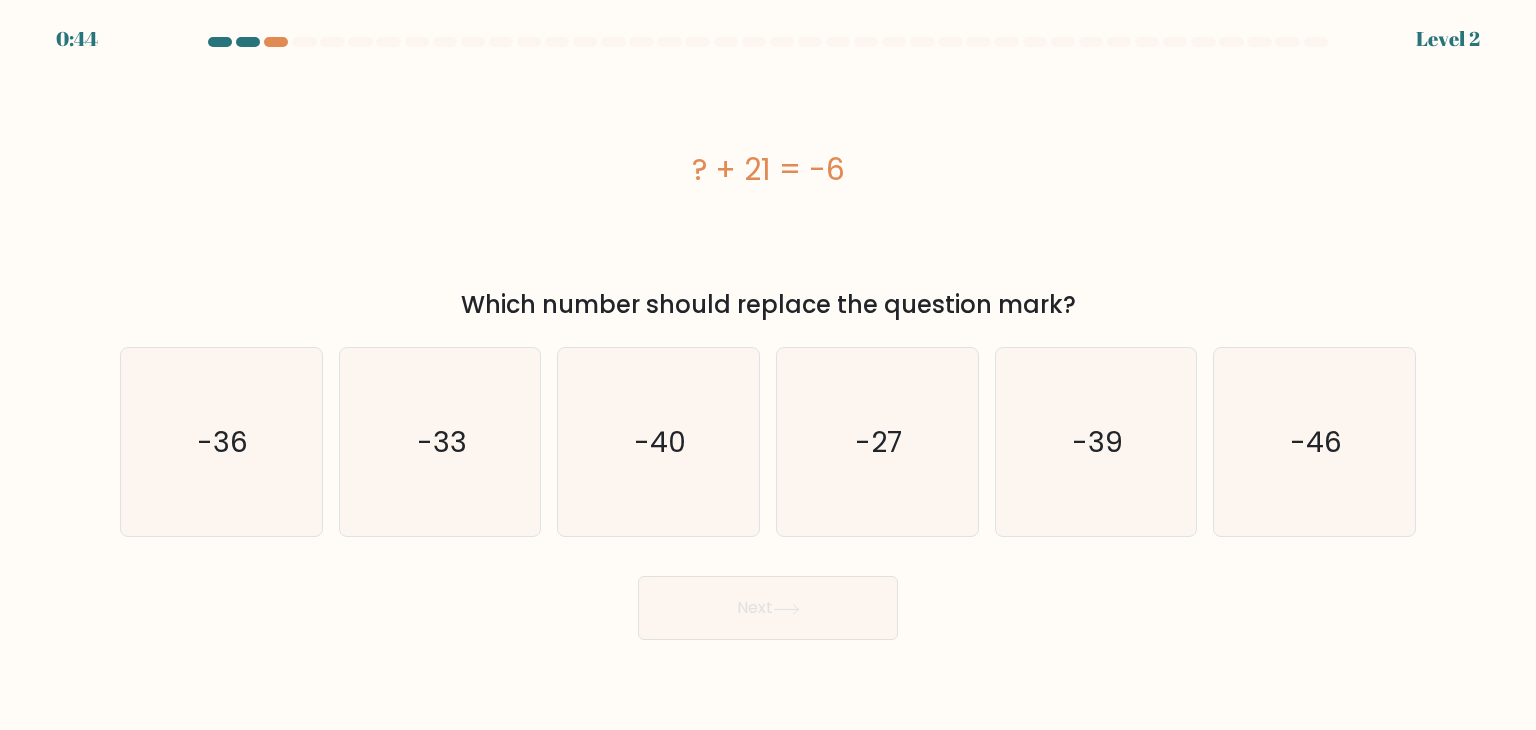 scroll, scrollTop: 0, scrollLeft: 0, axis: both 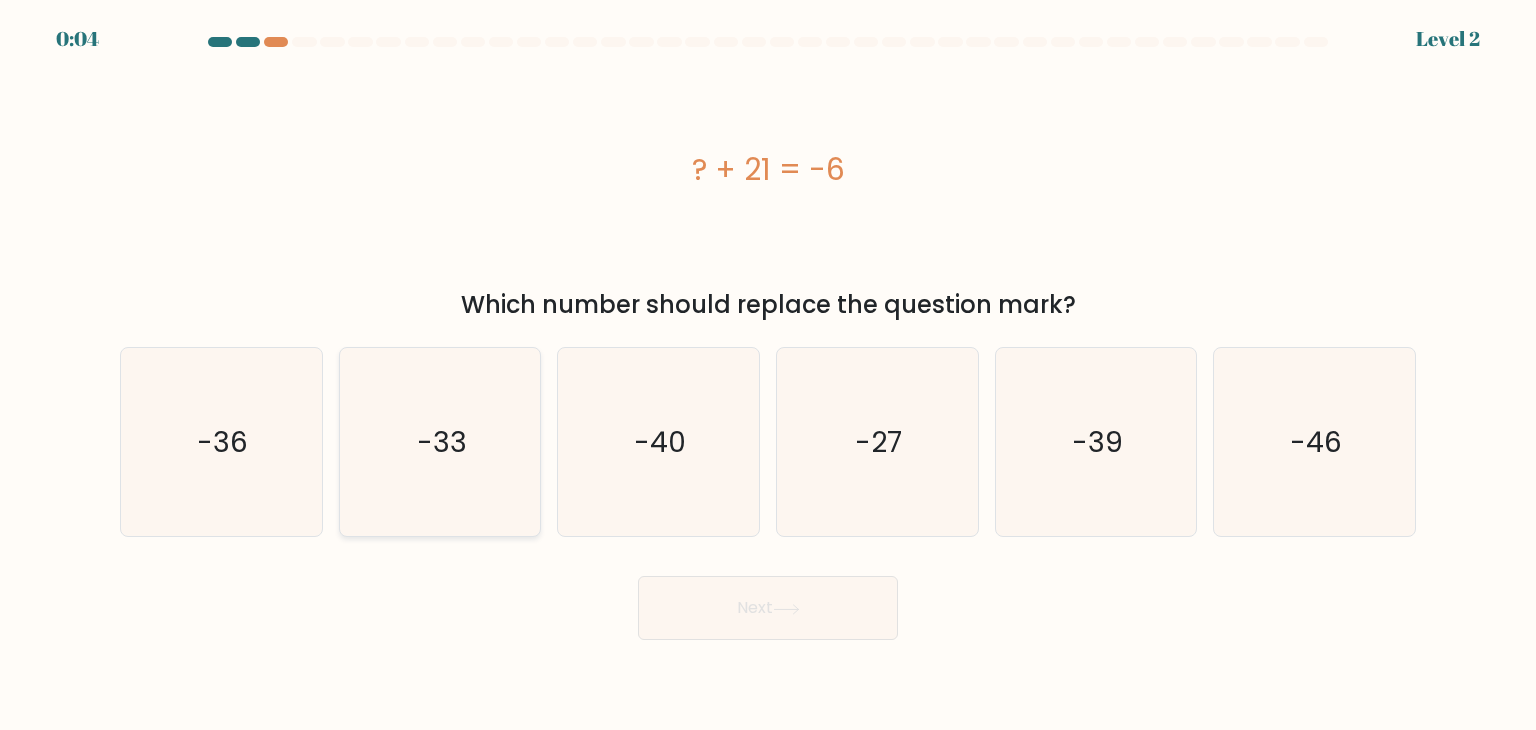 click on "-33" at bounding box center (440, 442) 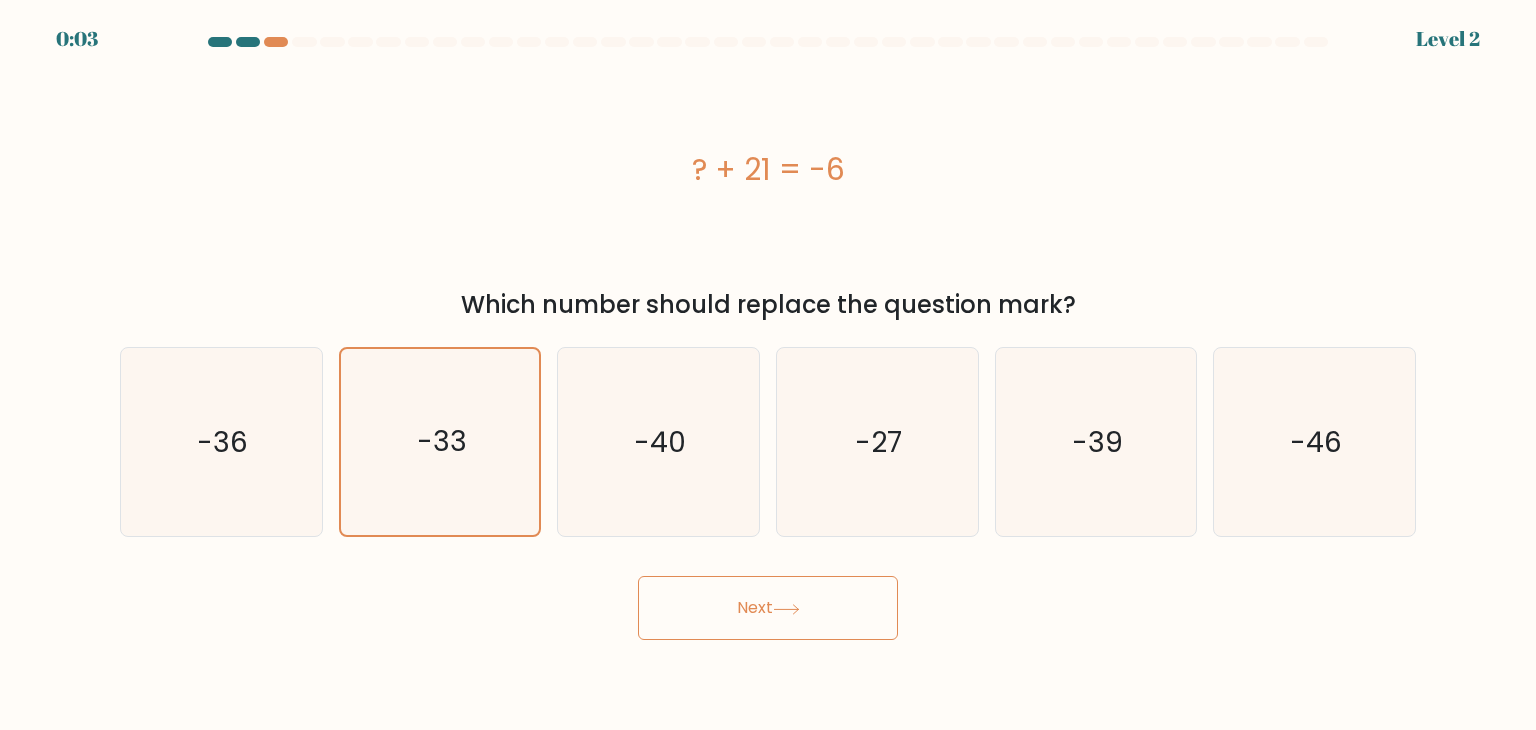 click on "Next" at bounding box center [768, 608] 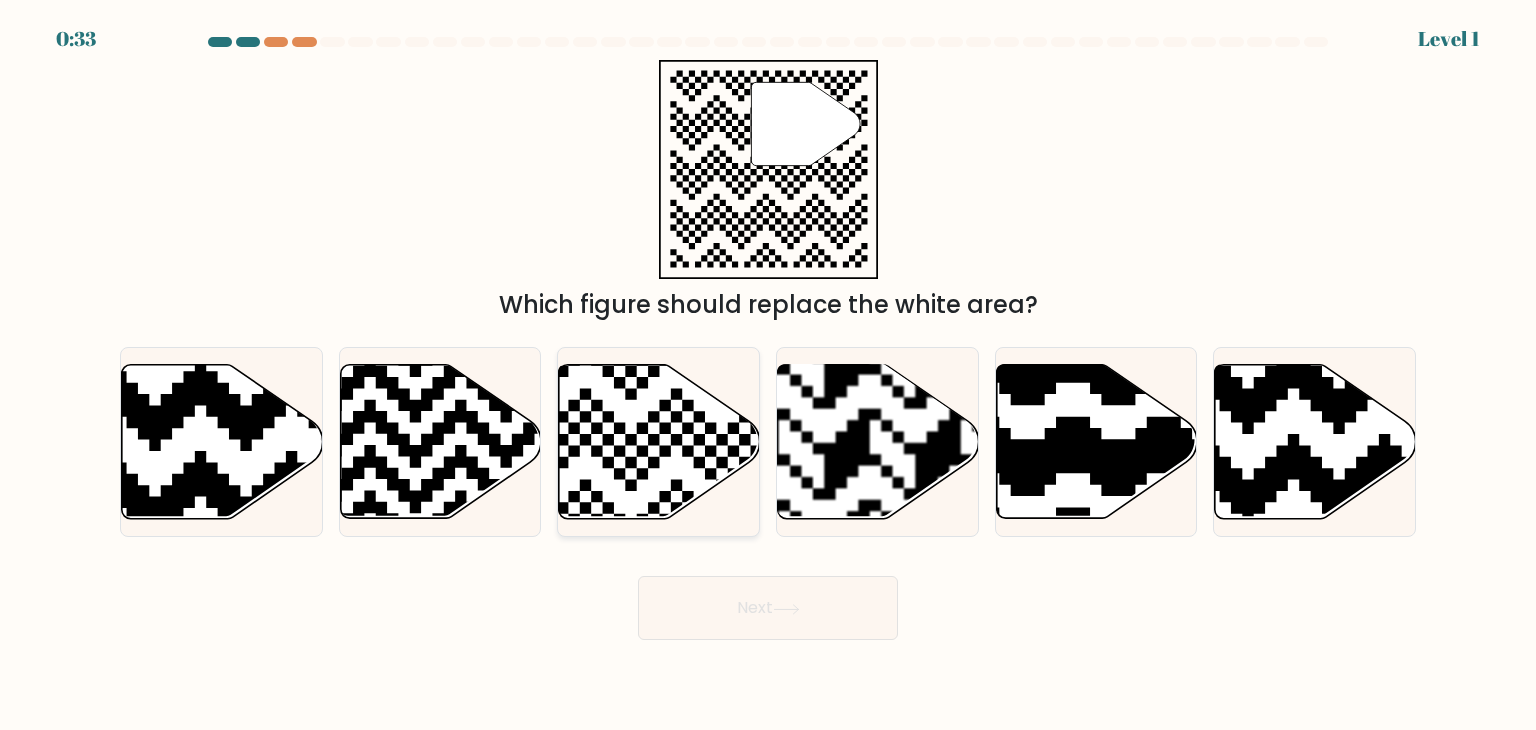 click at bounding box center [591, 525] 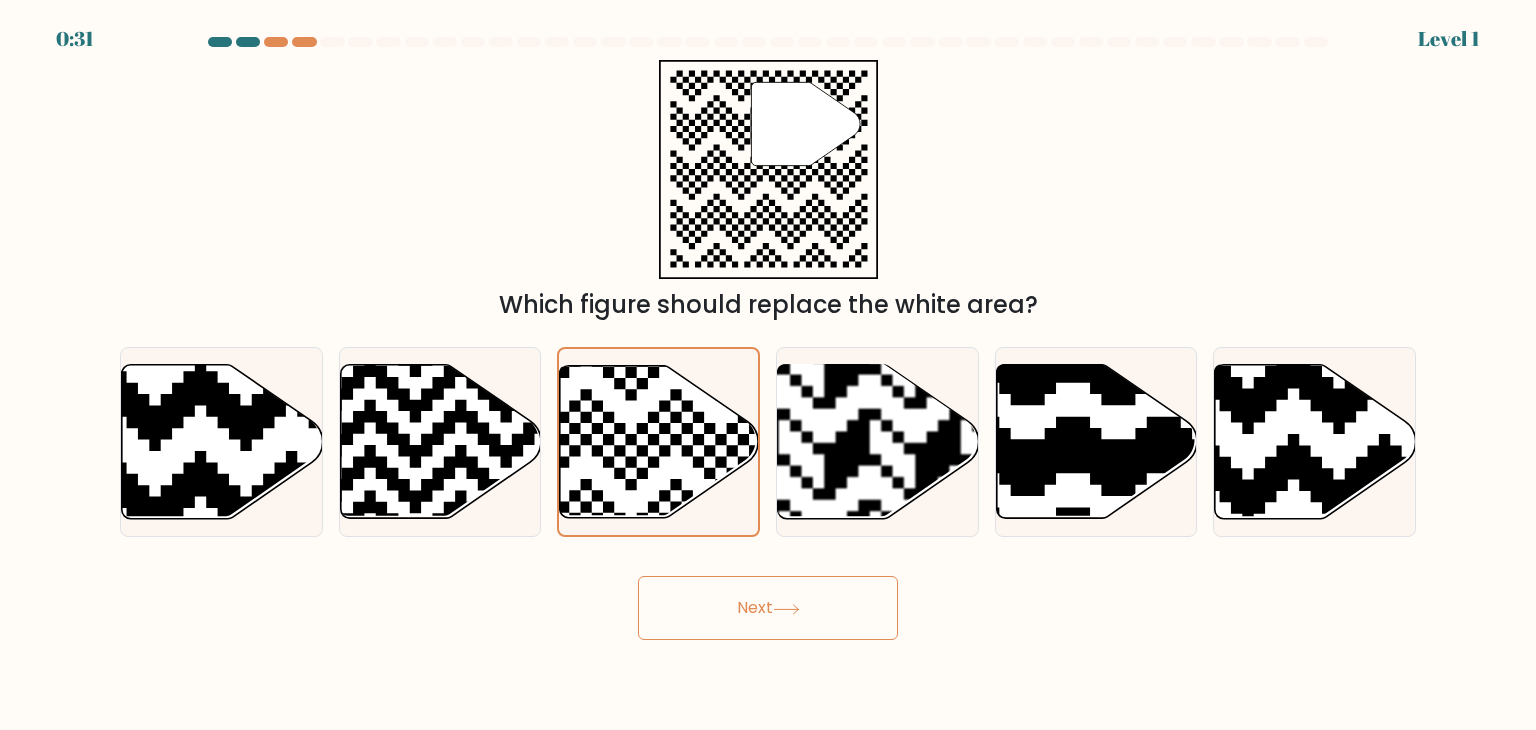 click on "Next" at bounding box center (768, 608) 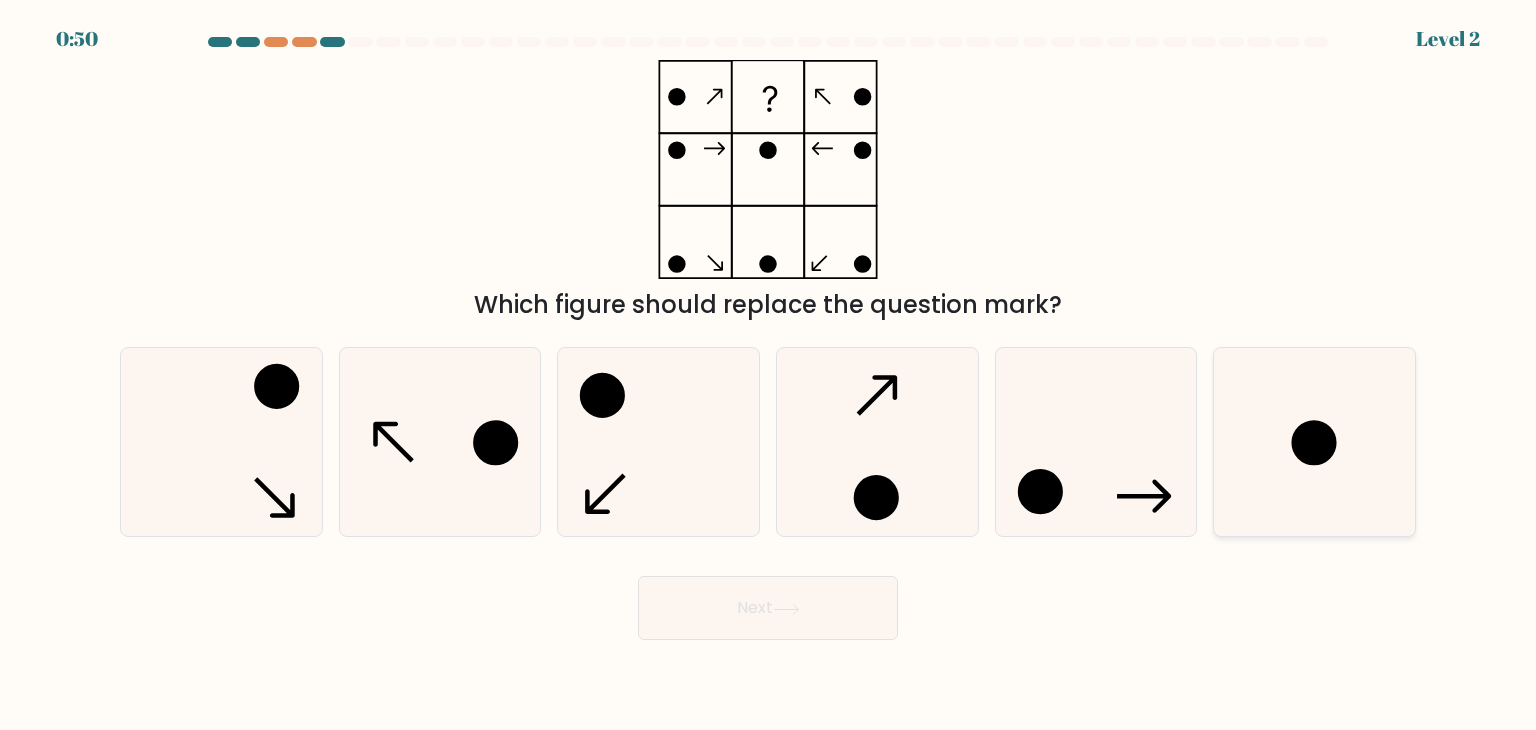 click at bounding box center [1314, 442] 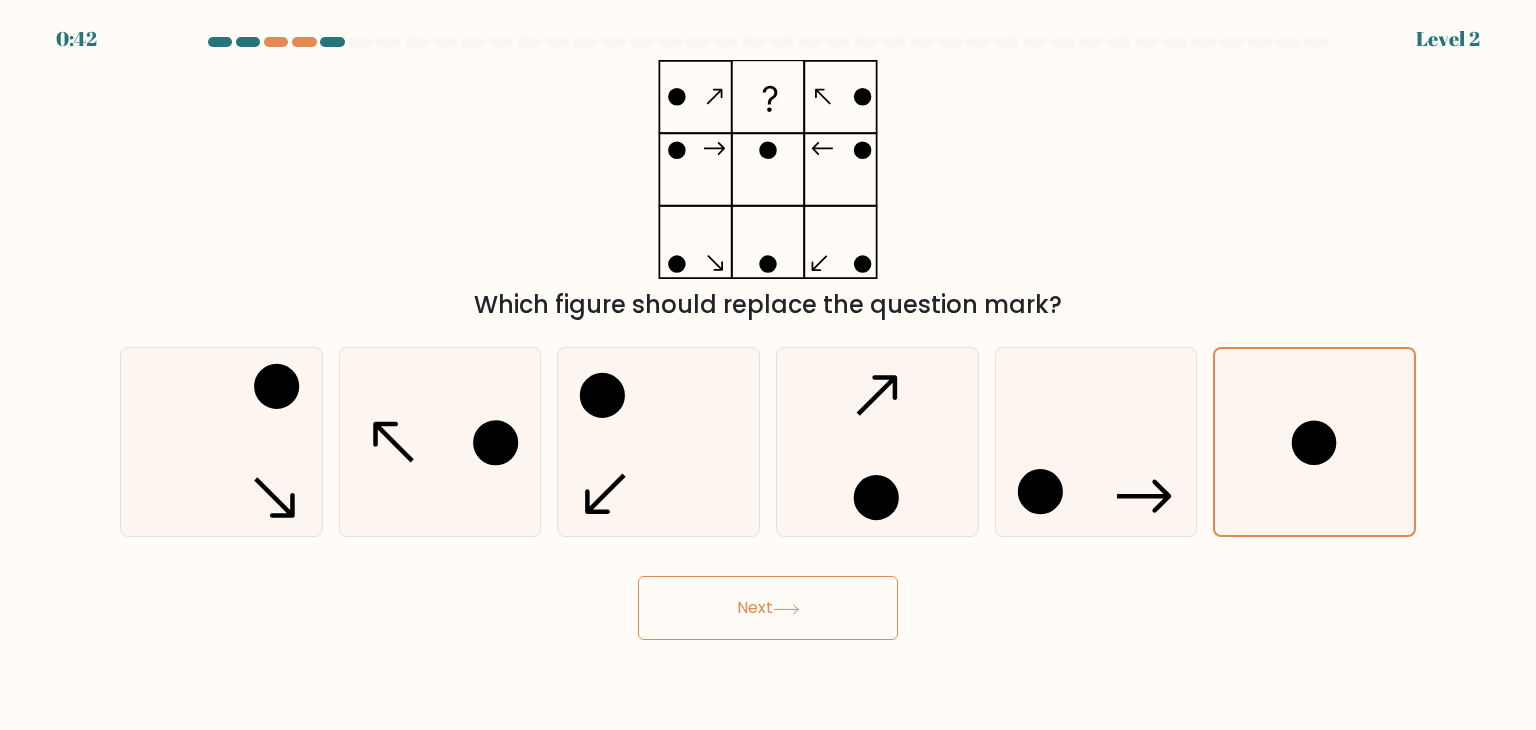 click on "Next" at bounding box center (768, 608) 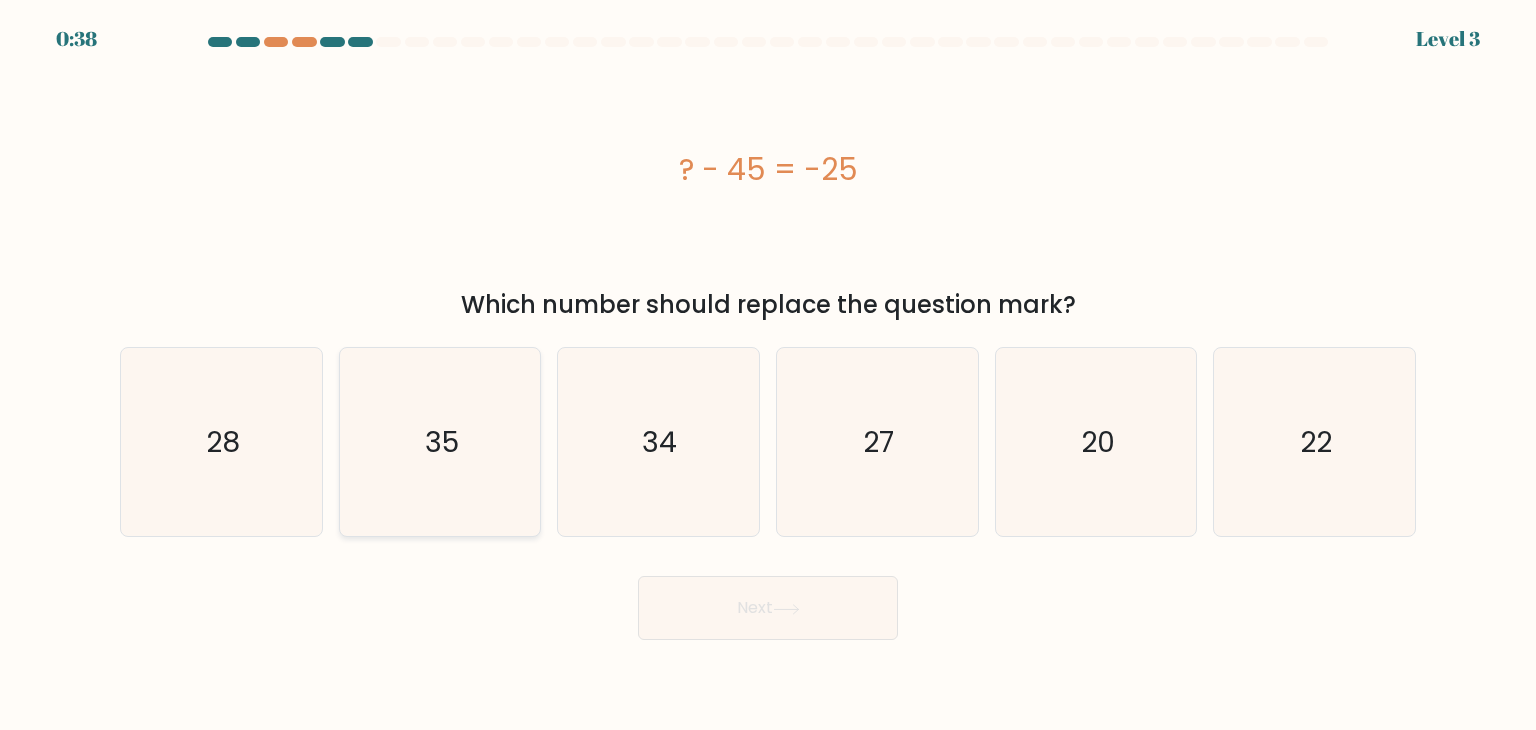 click on "35" at bounding box center (440, 442) 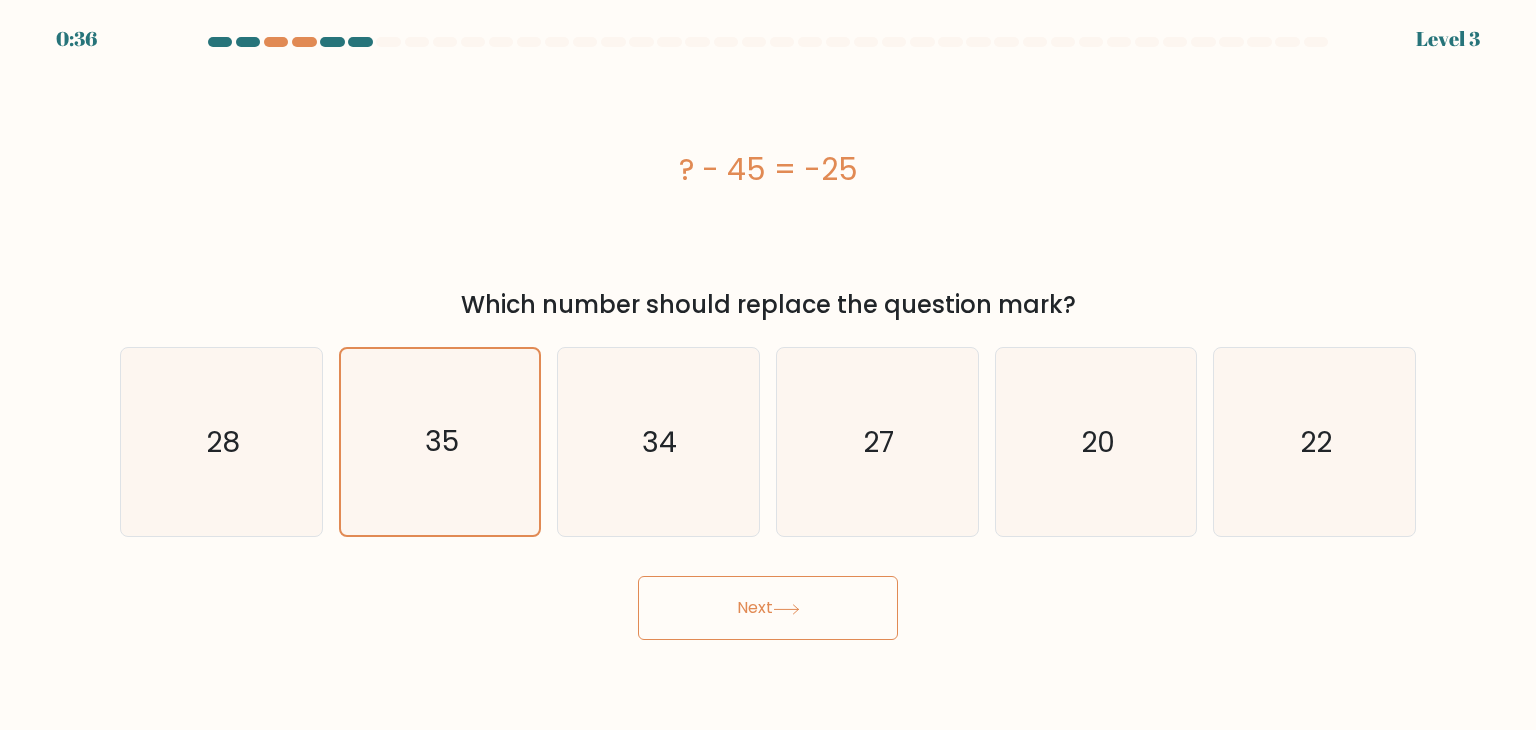 click on "Next" at bounding box center [768, 608] 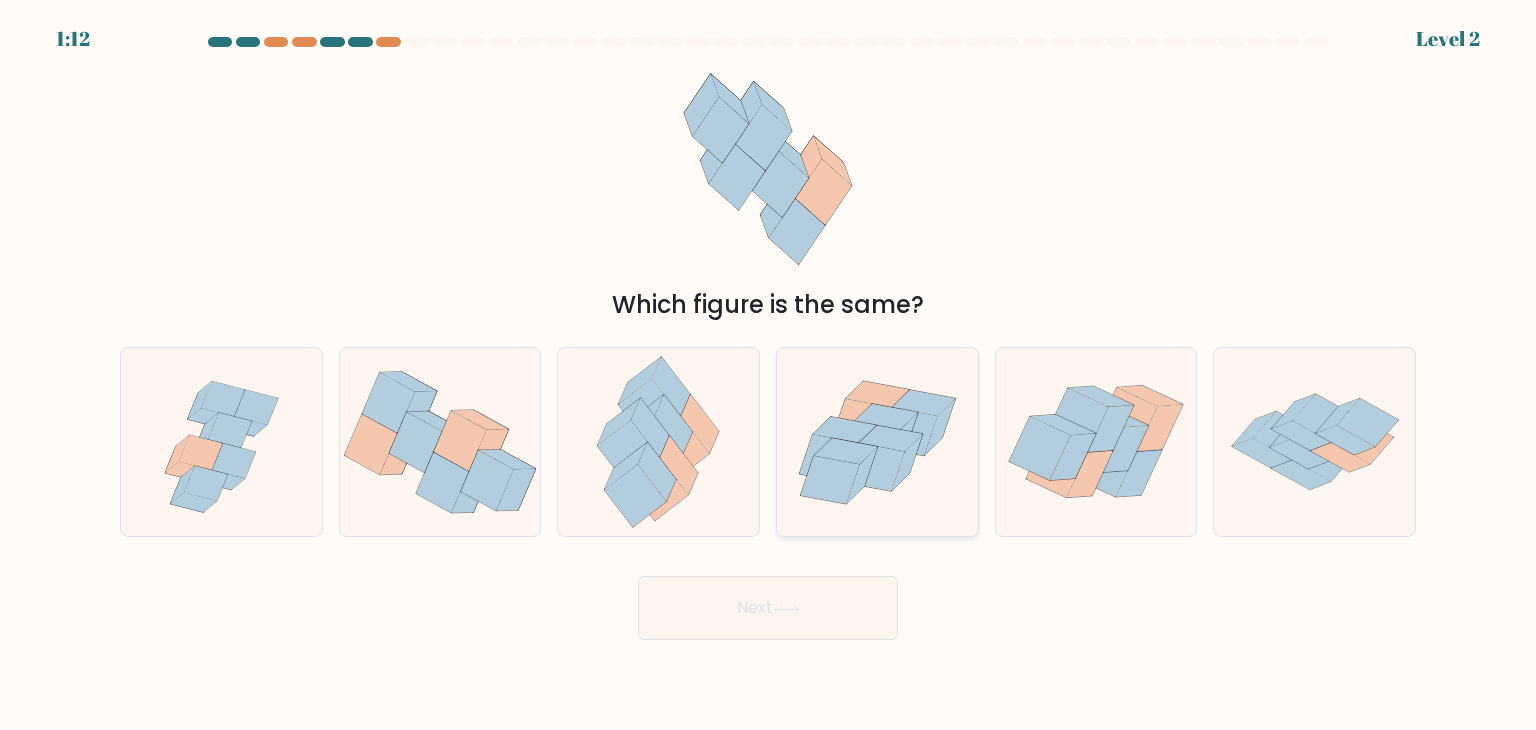 click at bounding box center (890, 438) 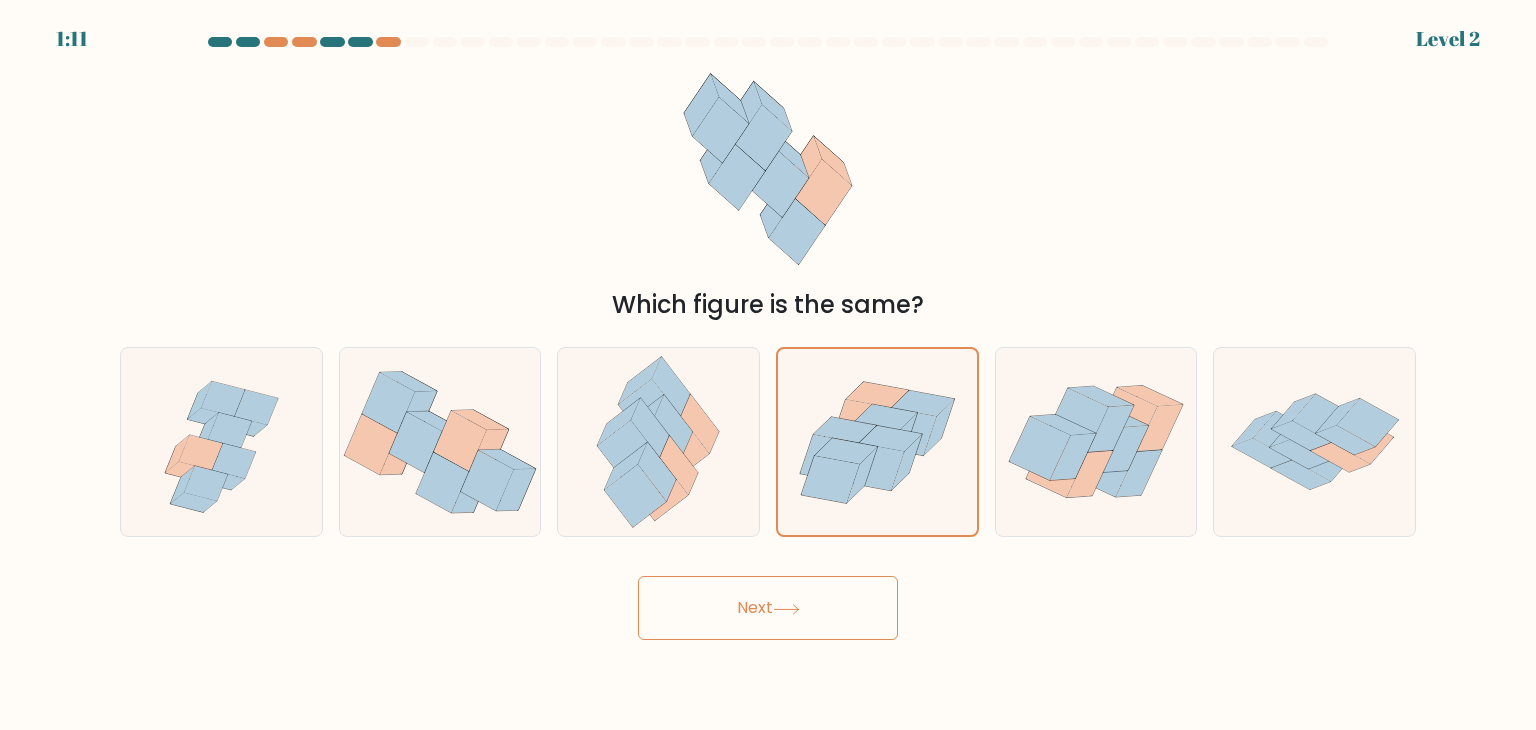 click on "Next" at bounding box center (768, 608) 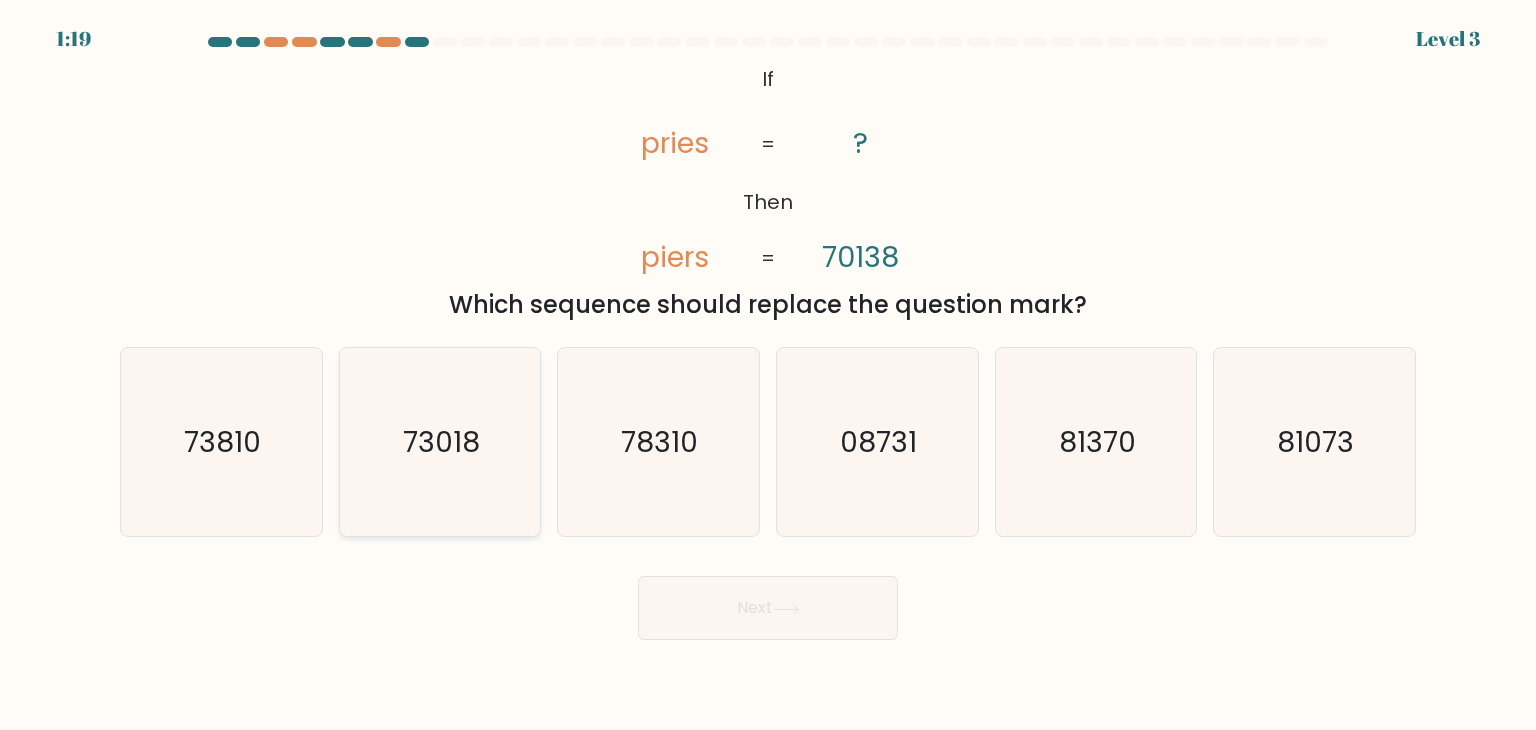 click on "73018" at bounding box center (440, 442) 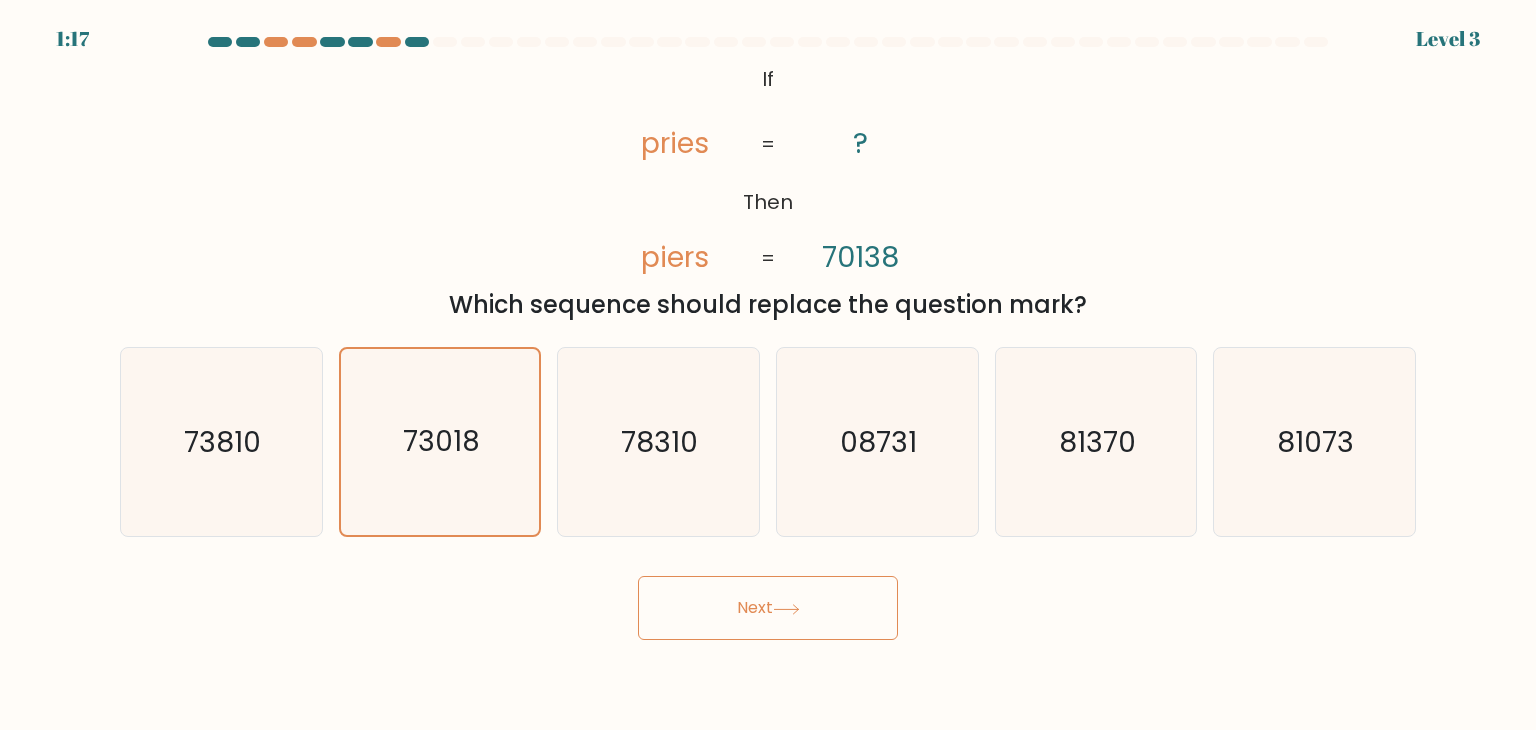 click on "Next" at bounding box center [768, 608] 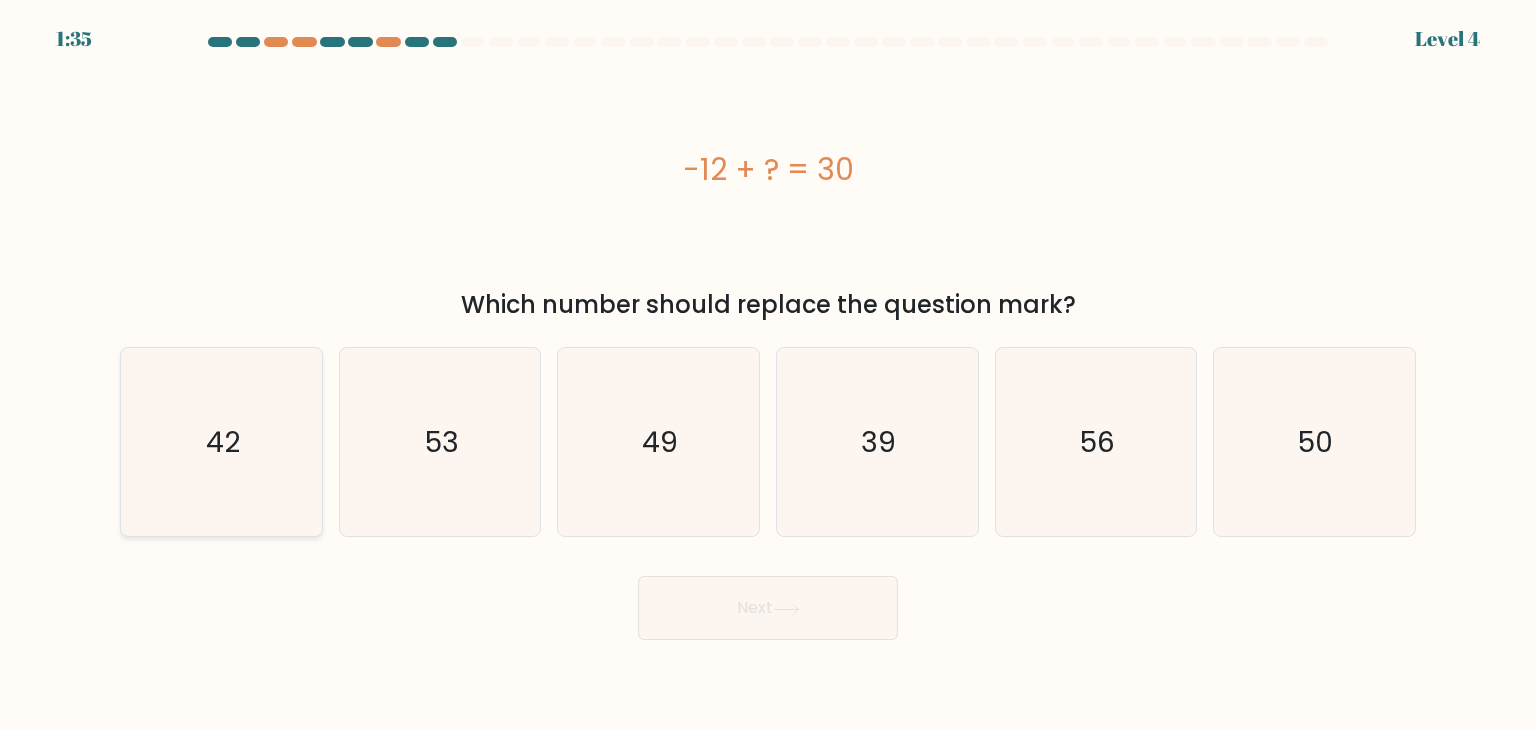 click on "42" at bounding box center [221, 442] 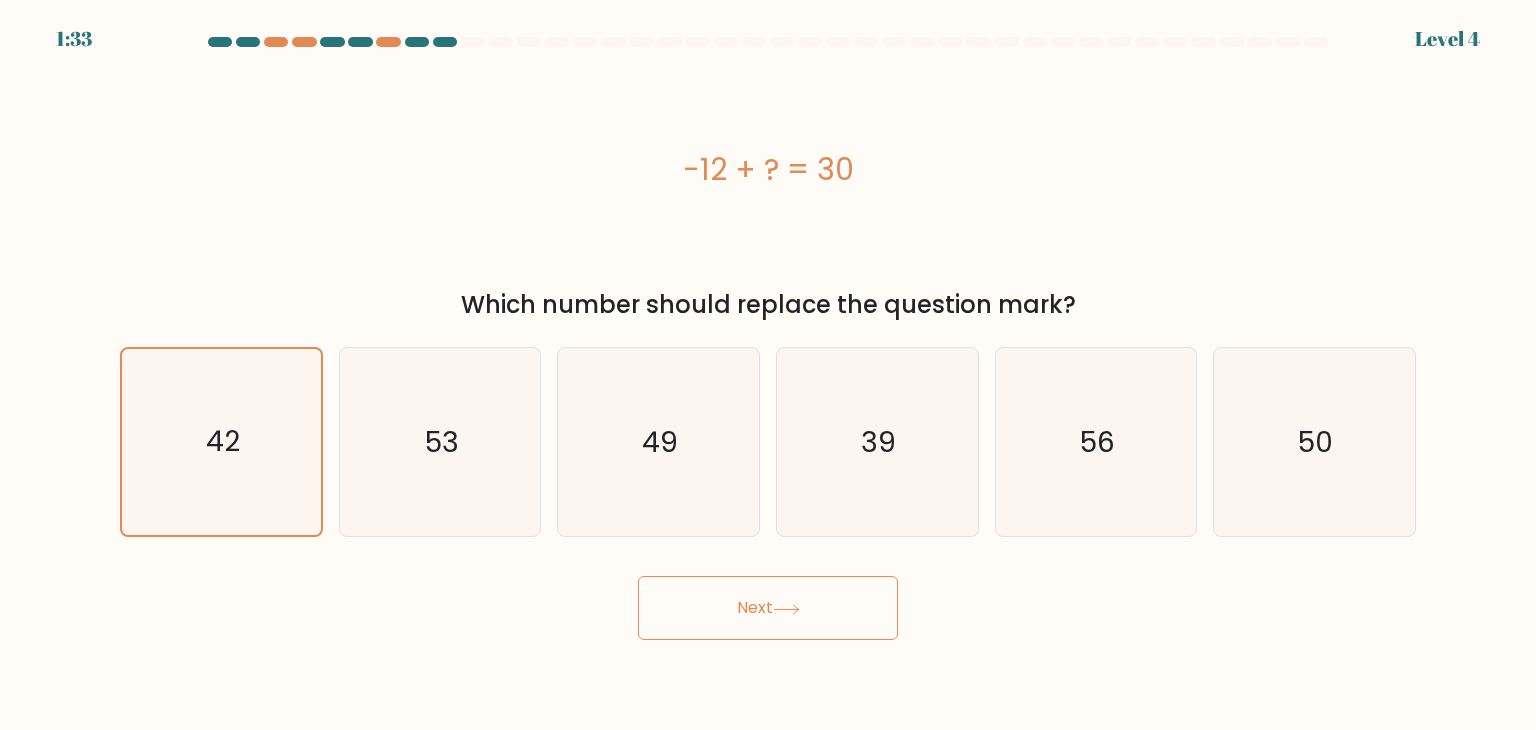 click on "Next" at bounding box center [768, 608] 